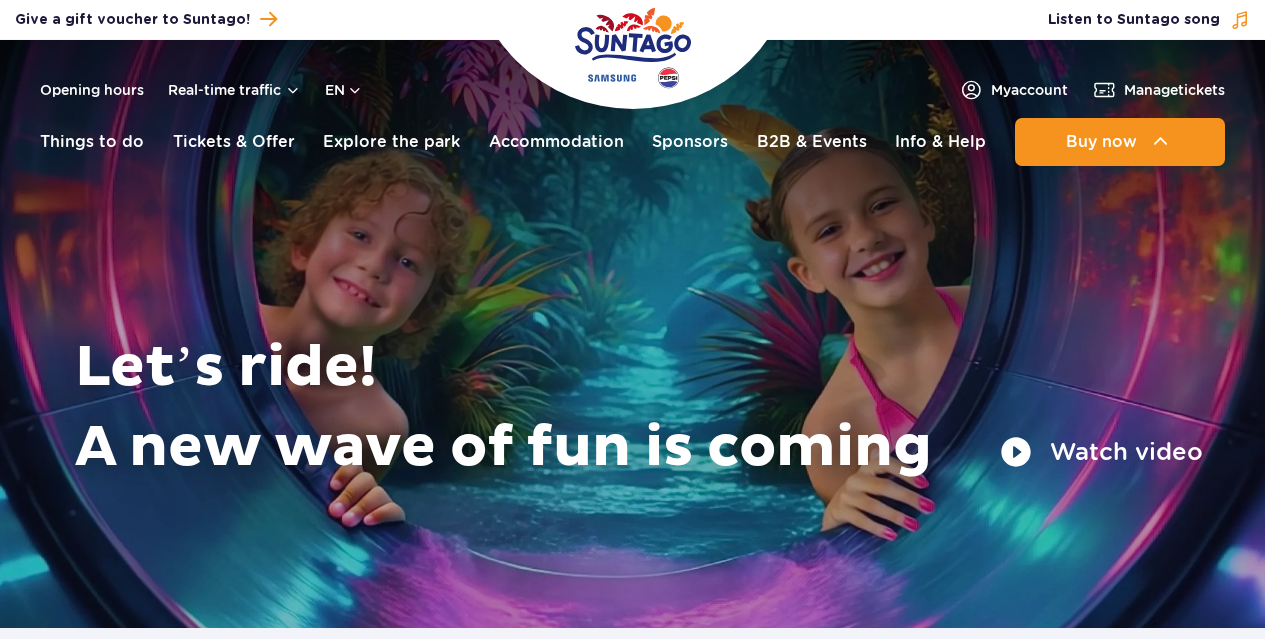 scroll, scrollTop: 0, scrollLeft: 0, axis: both 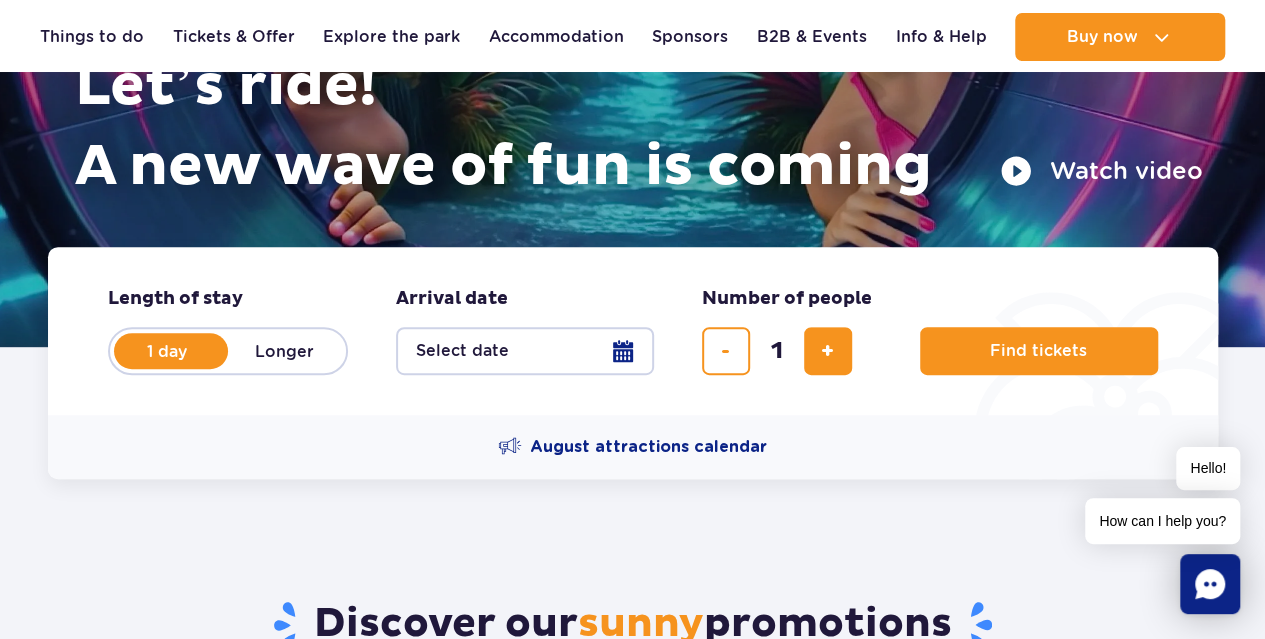 click on "Select date" at bounding box center [525, 351] 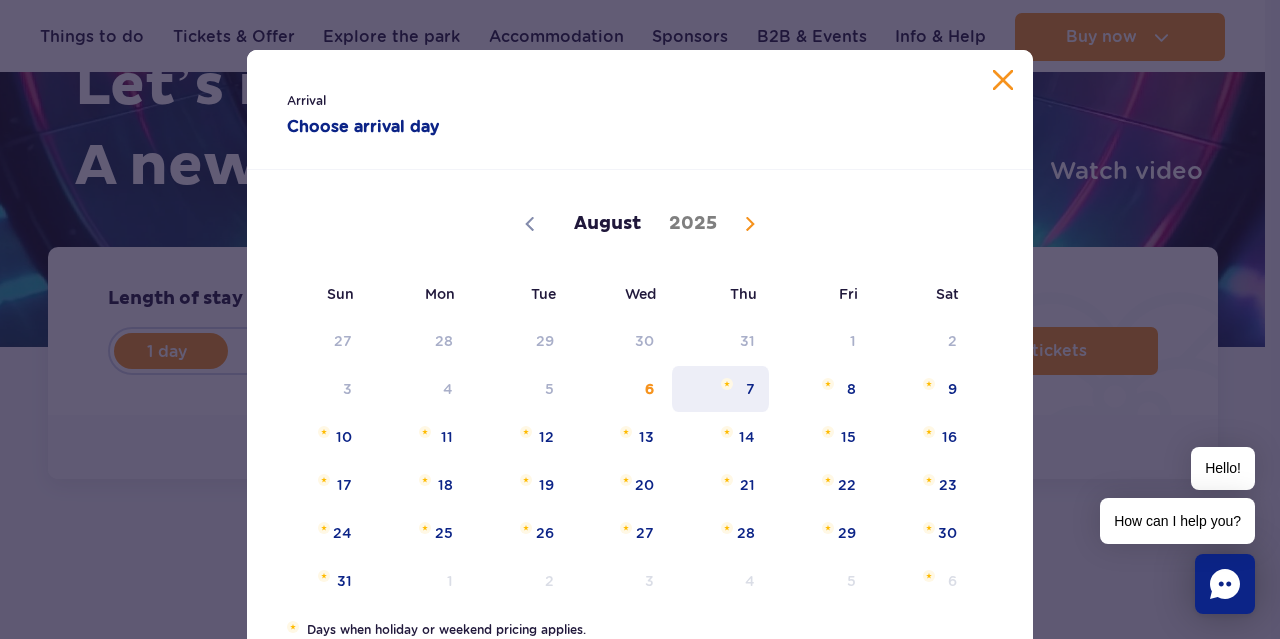 click on "7" at bounding box center (720, 389) 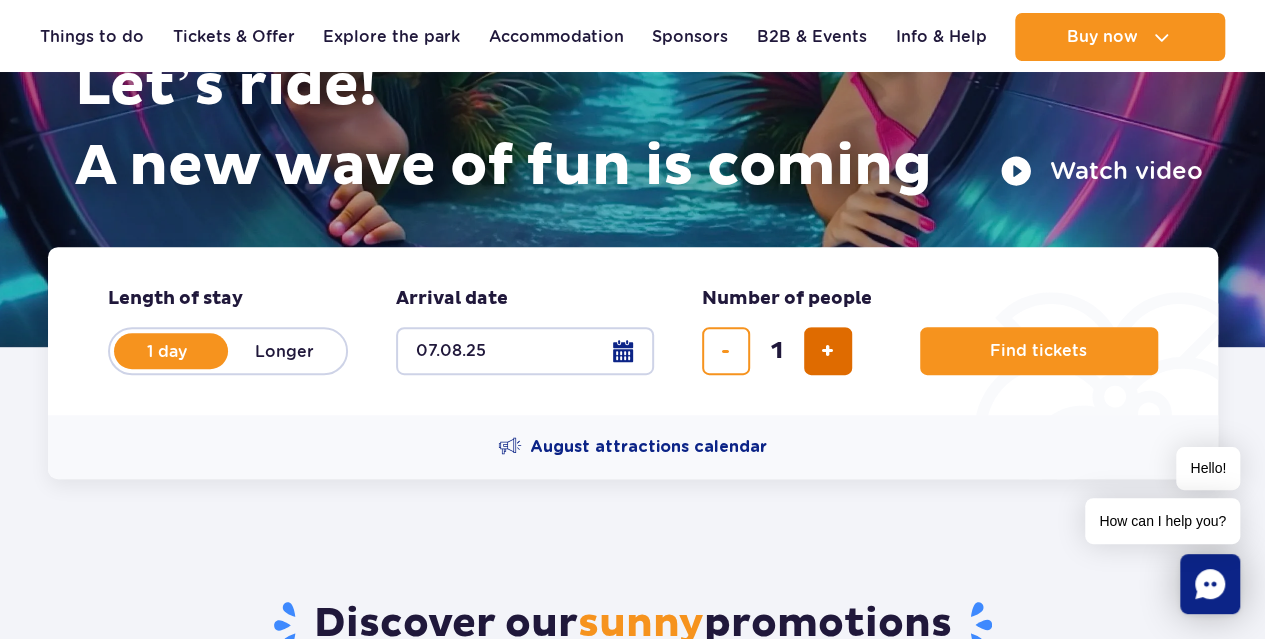 click at bounding box center (827, 351) 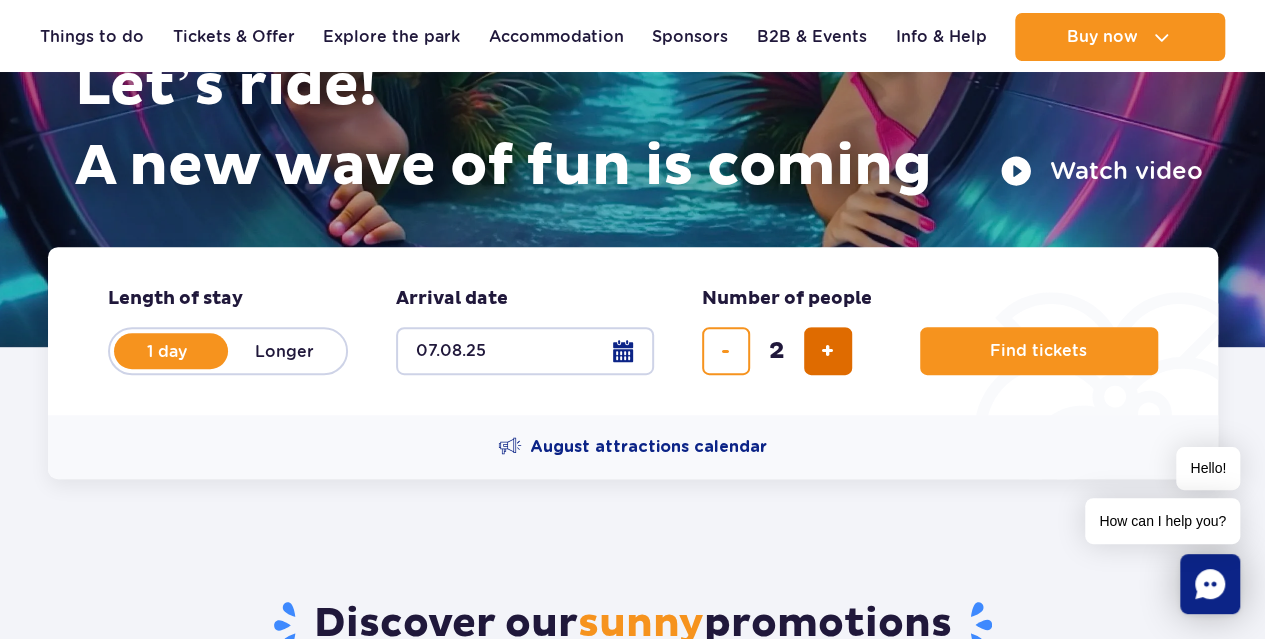 click at bounding box center (827, 351) 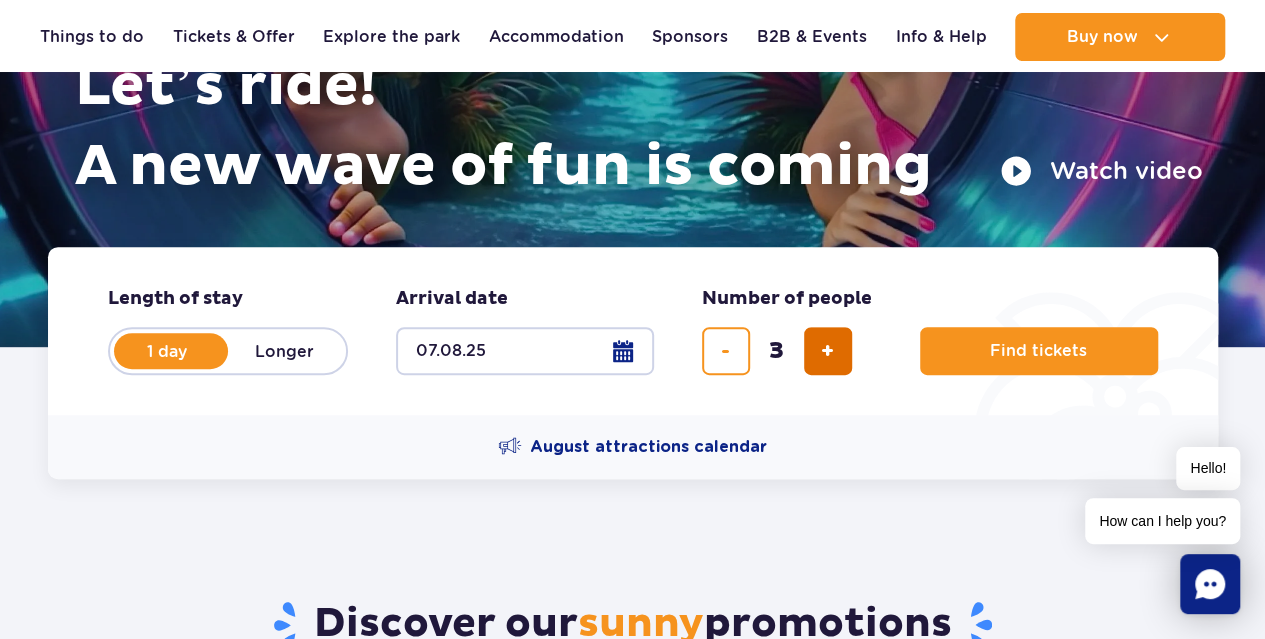 click at bounding box center (827, 351) 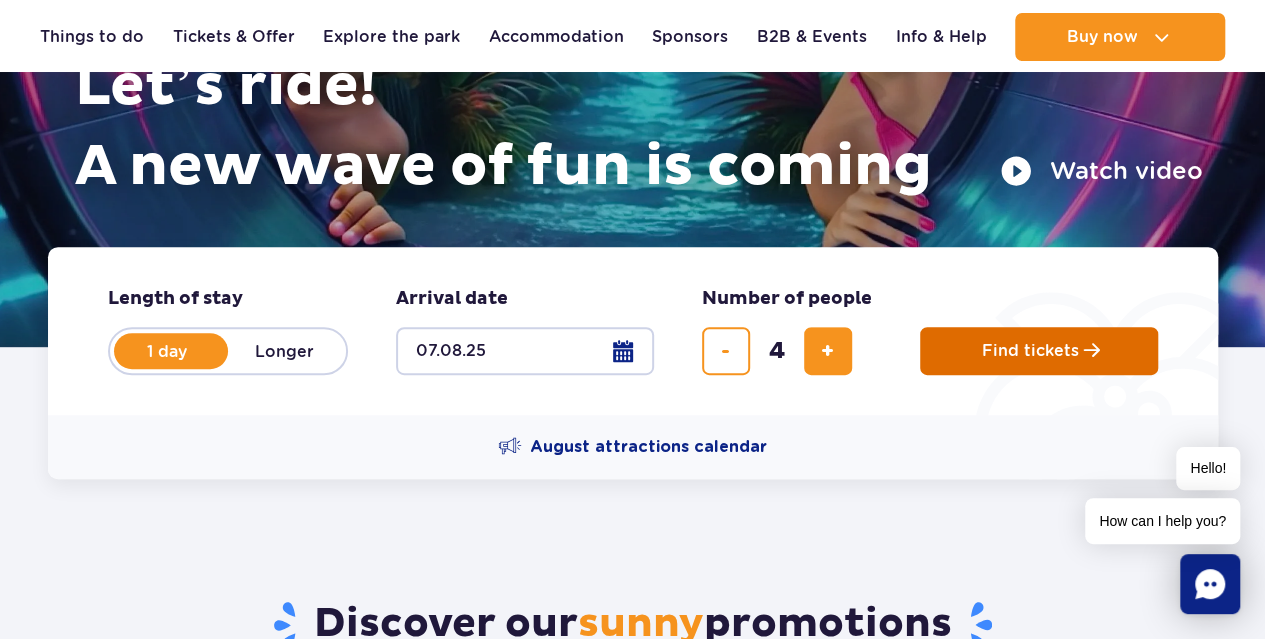 click on "Find tickets" at bounding box center [1030, 351] 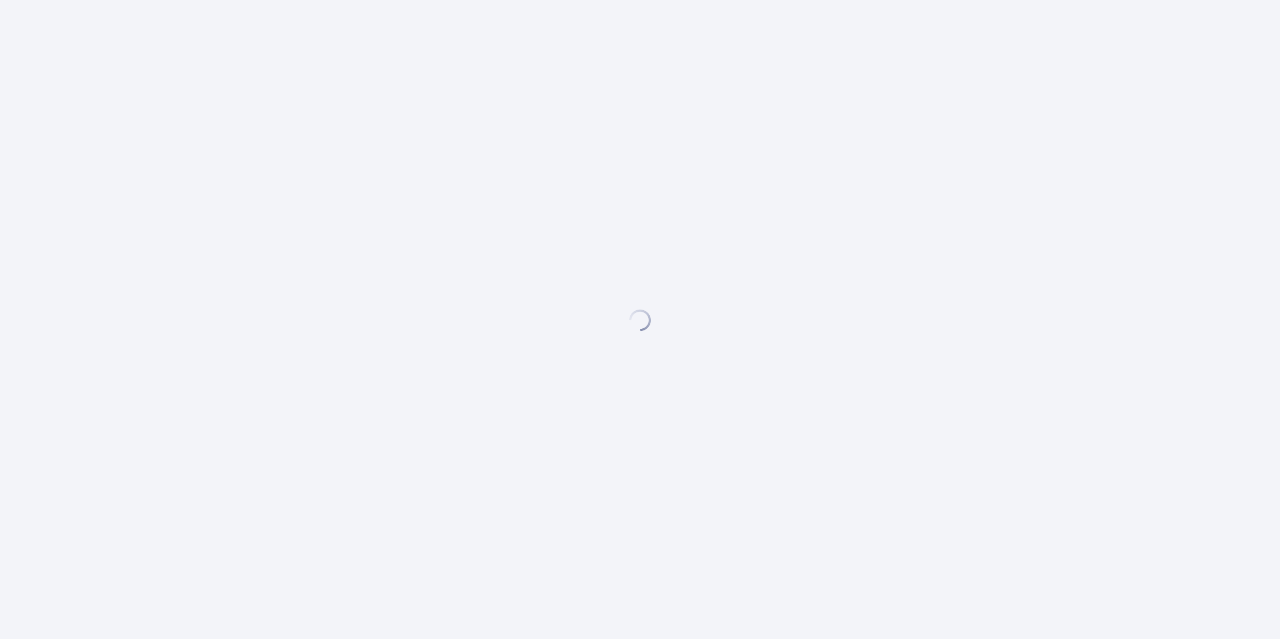 scroll, scrollTop: 0, scrollLeft: 0, axis: both 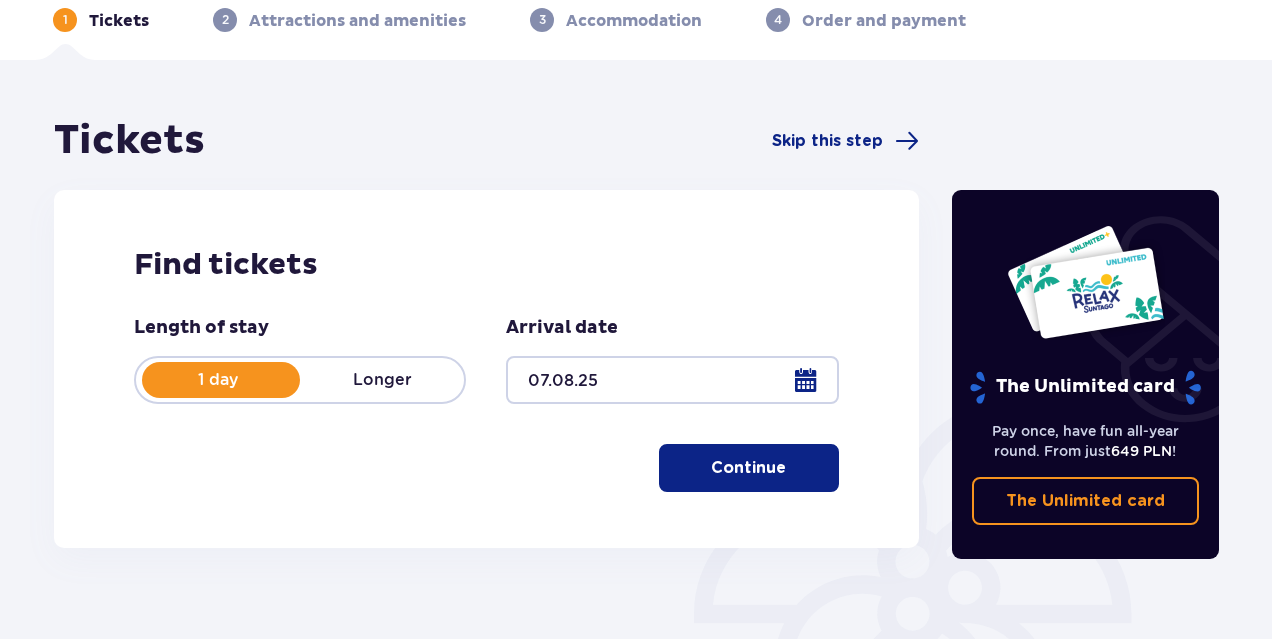 click on "Continue" at bounding box center (749, 468) 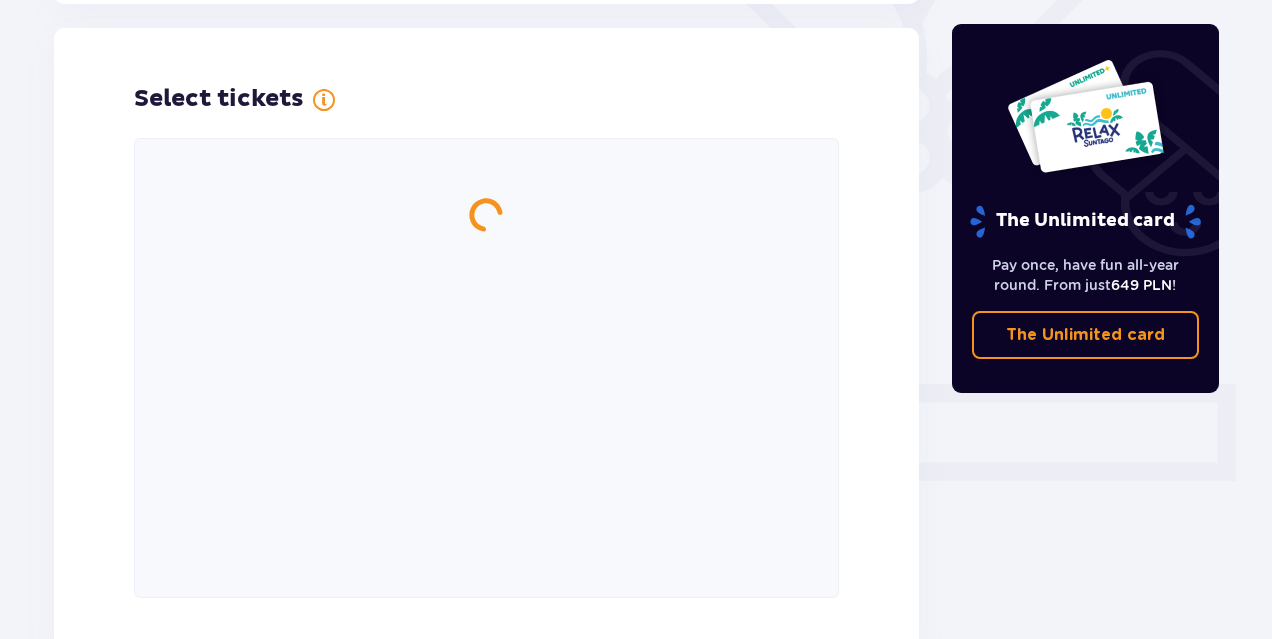 scroll, scrollTop: 556, scrollLeft: 0, axis: vertical 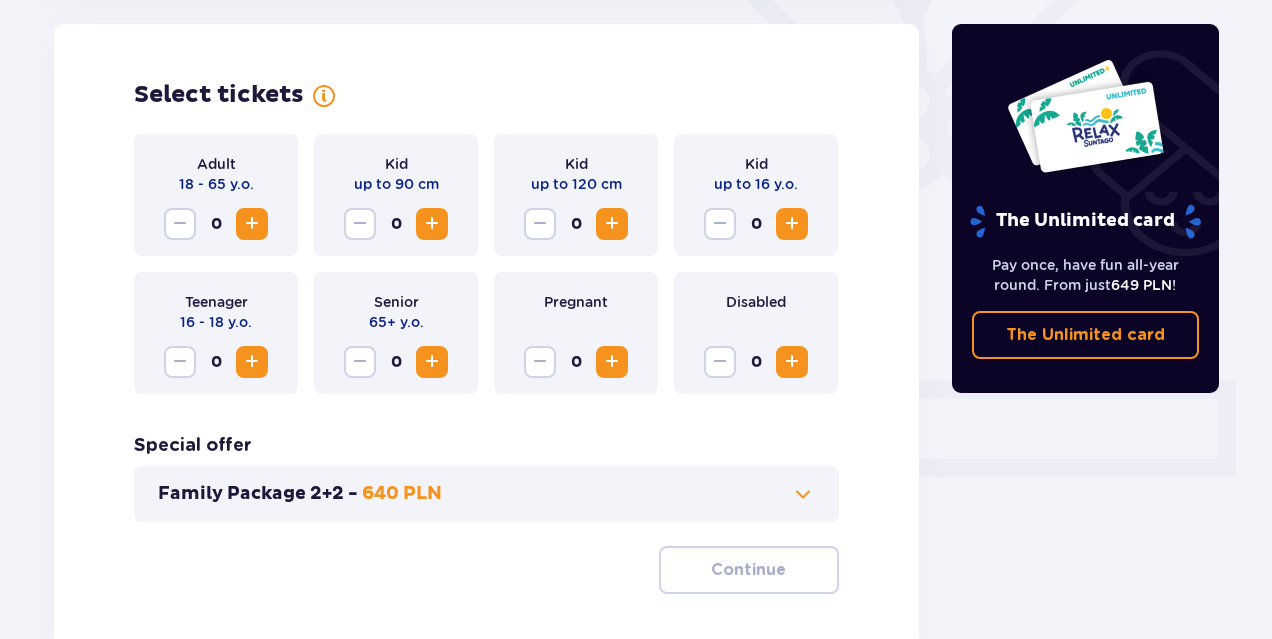 click at bounding box center (252, 224) 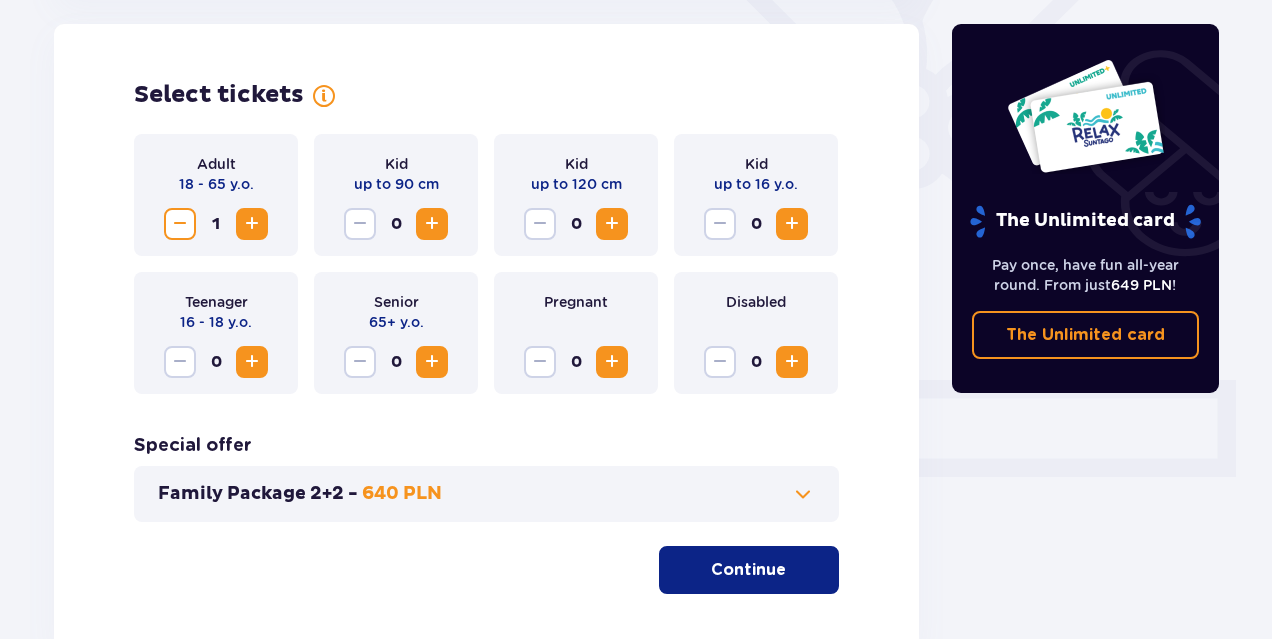click at bounding box center (252, 224) 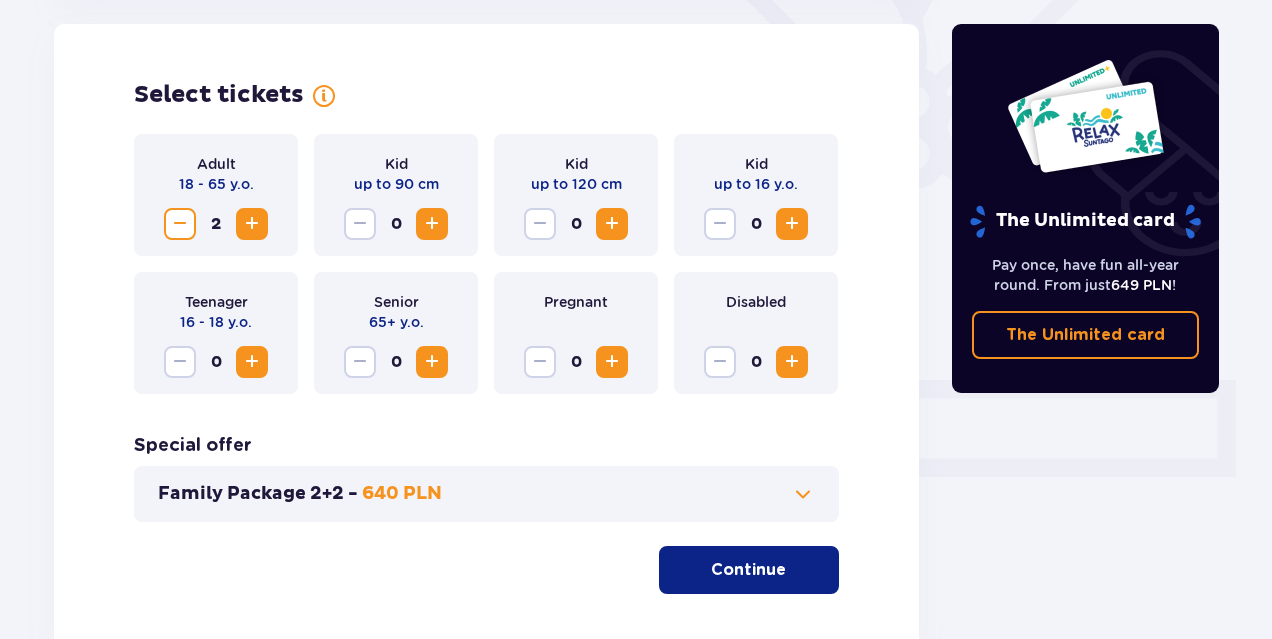 click at bounding box center (252, 224) 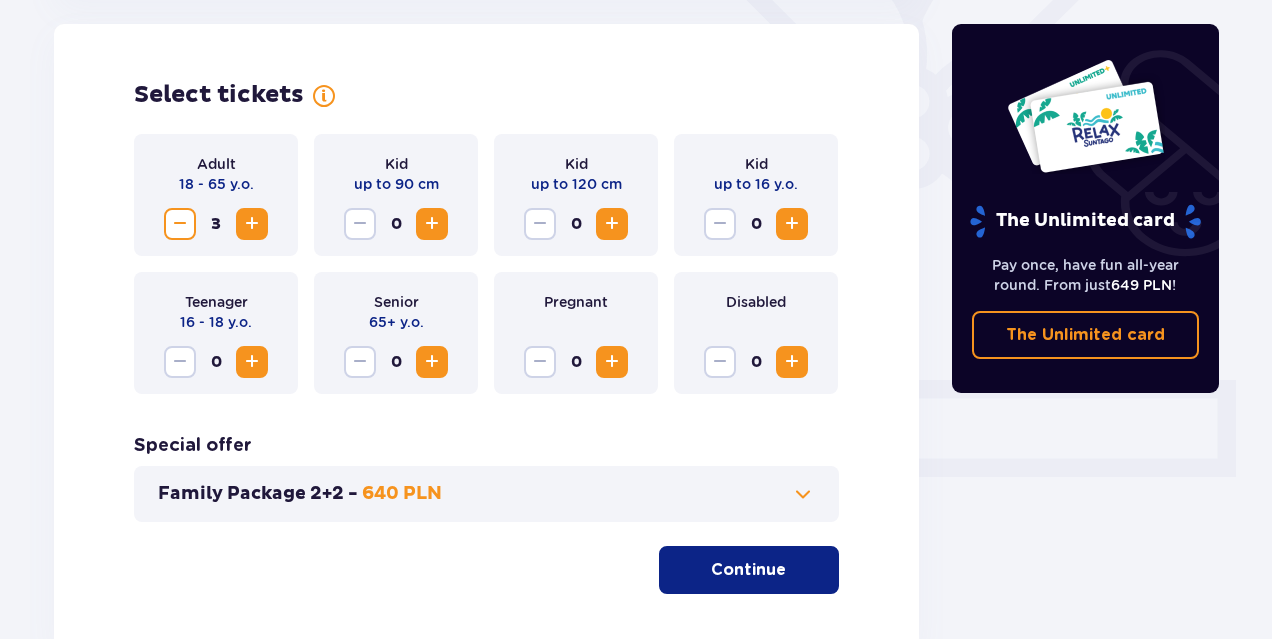 click at bounding box center [432, 224] 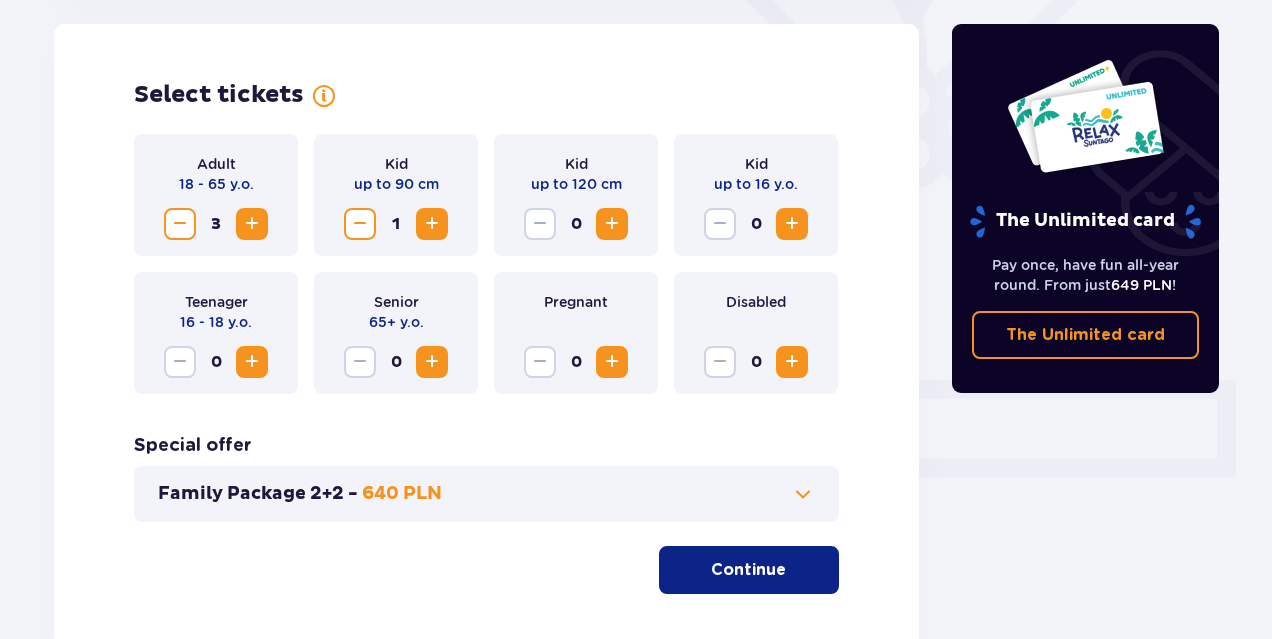 click on "Continue" at bounding box center (748, 570) 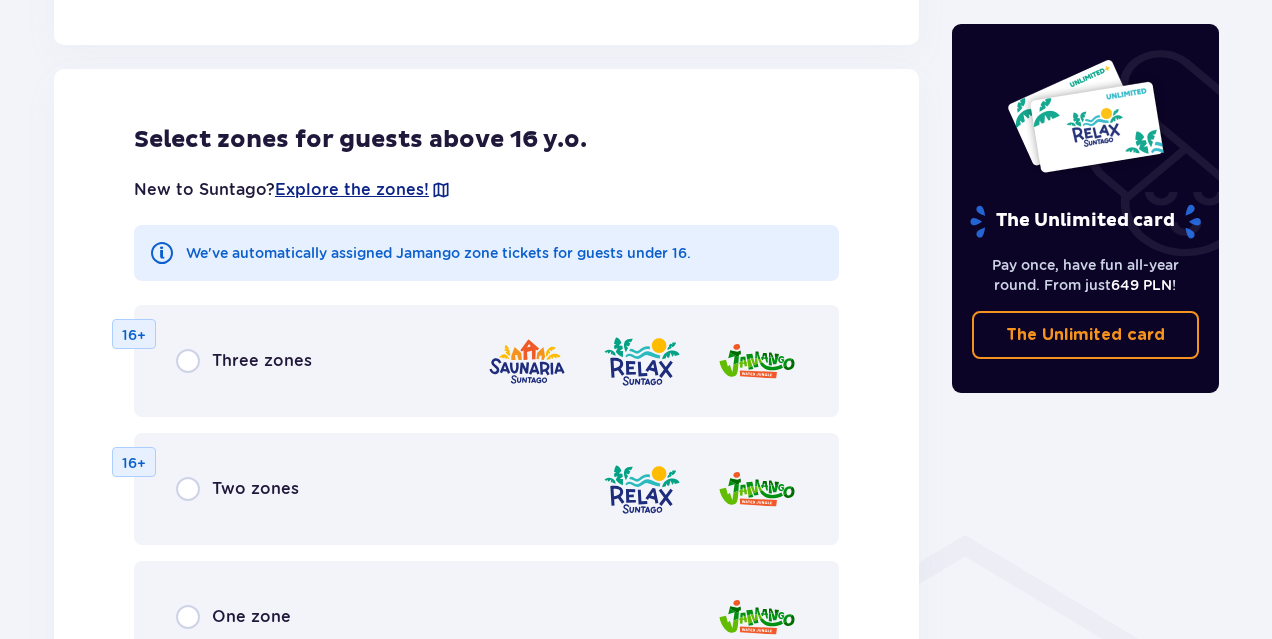 scroll, scrollTop: 1110, scrollLeft: 0, axis: vertical 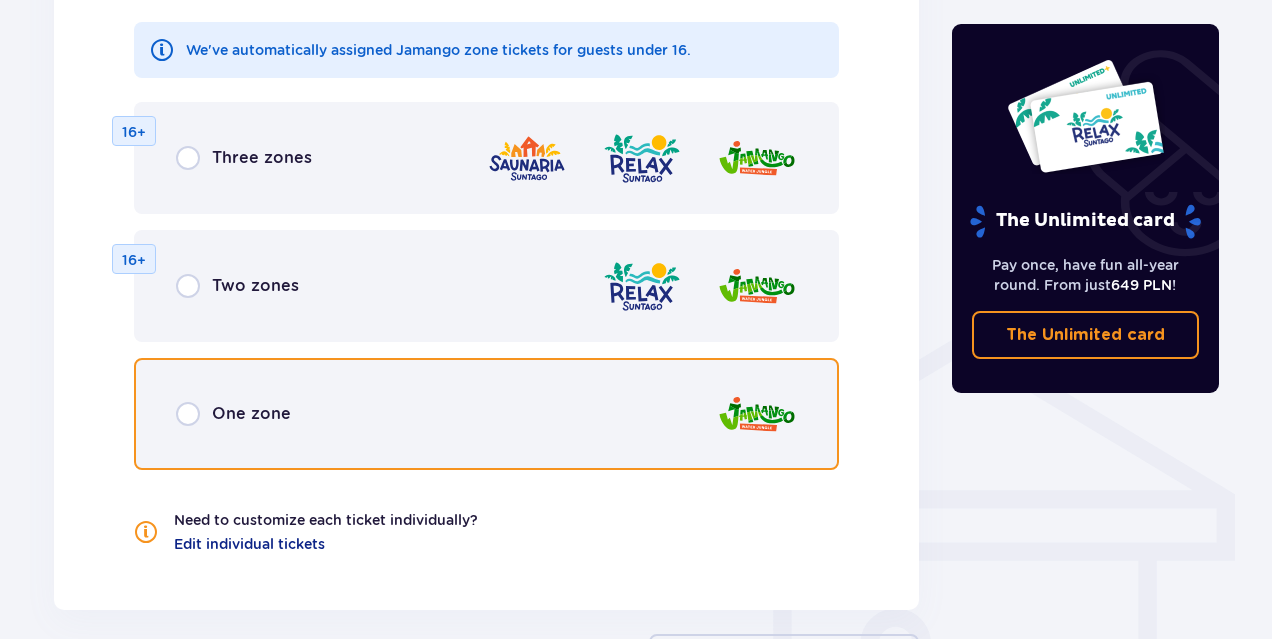 click at bounding box center [188, 414] 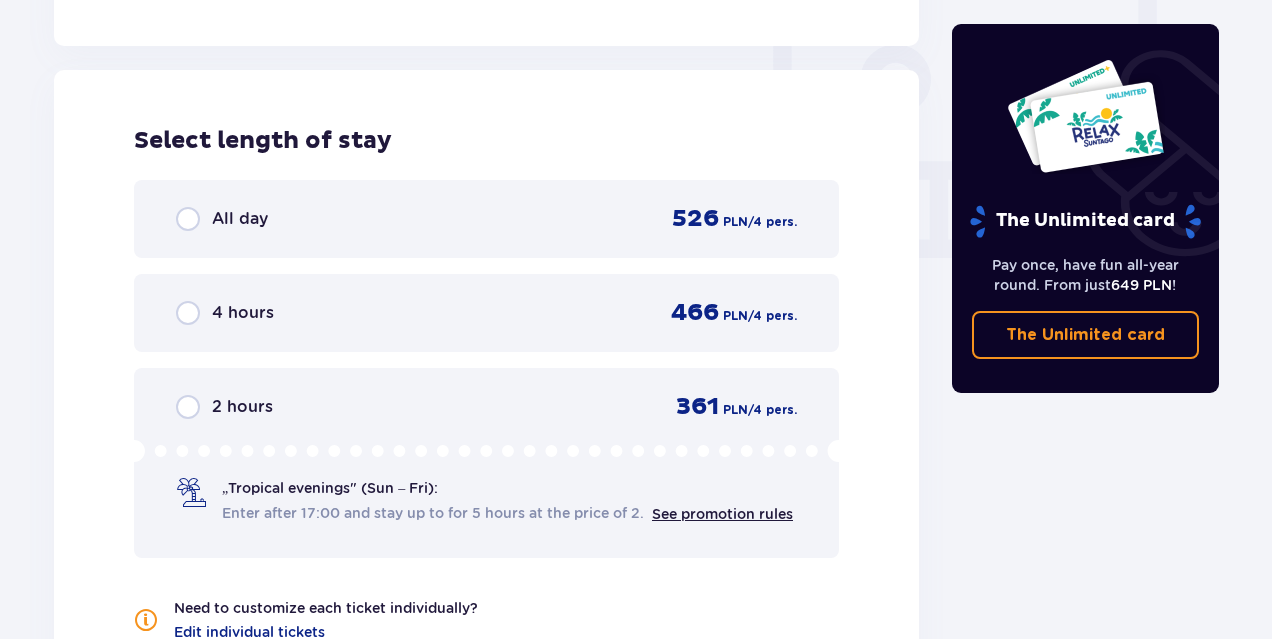 scroll, scrollTop: 1878, scrollLeft: 0, axis: vertical 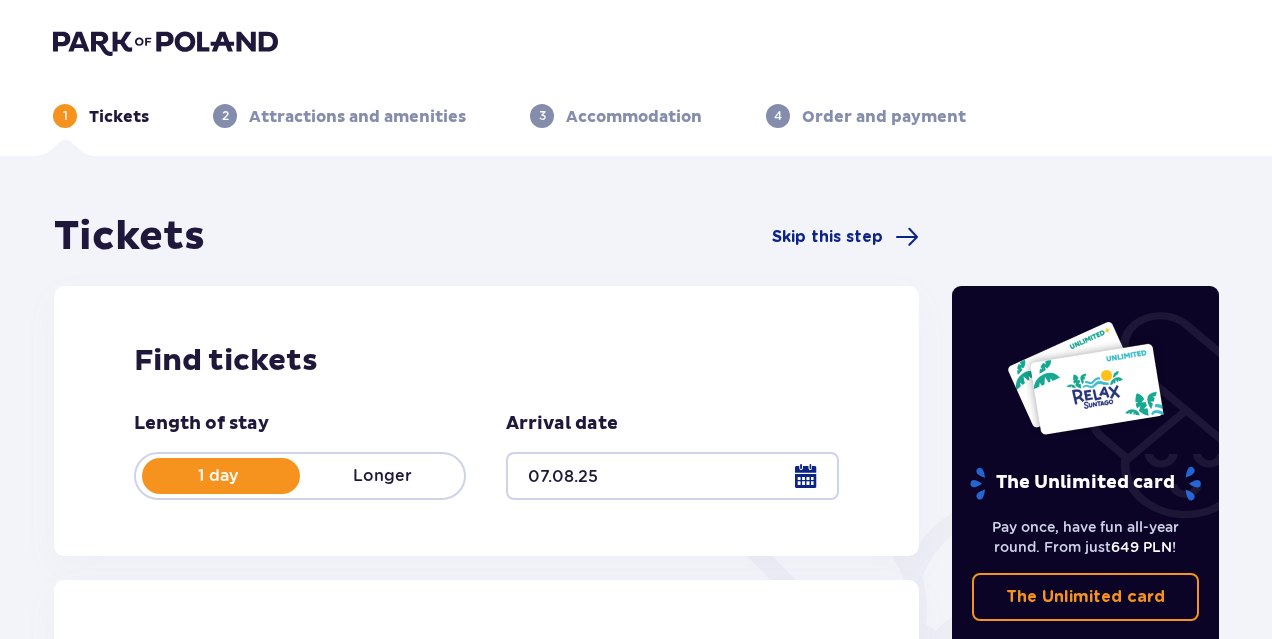 click on "1 Tickets 2 Attractions and amenities 3 Accommodation 4 Order and payment" at bounding box center (636, 92) 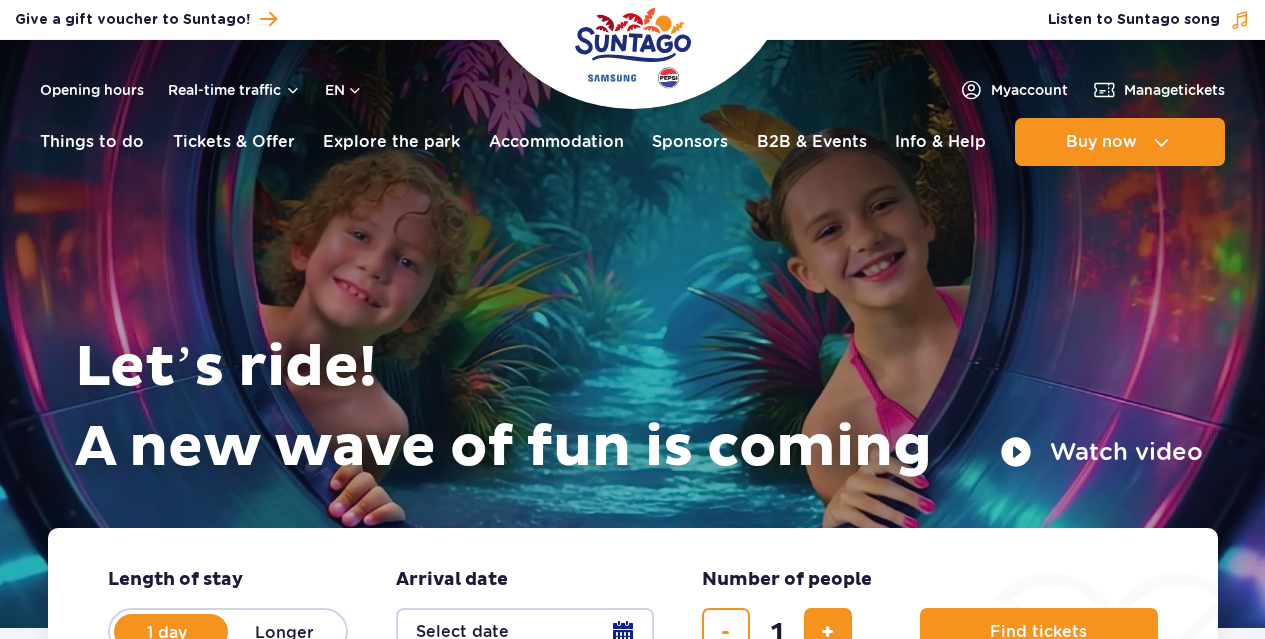 scroll, scrollTop: 0, scrollLeft: 0, axis: both 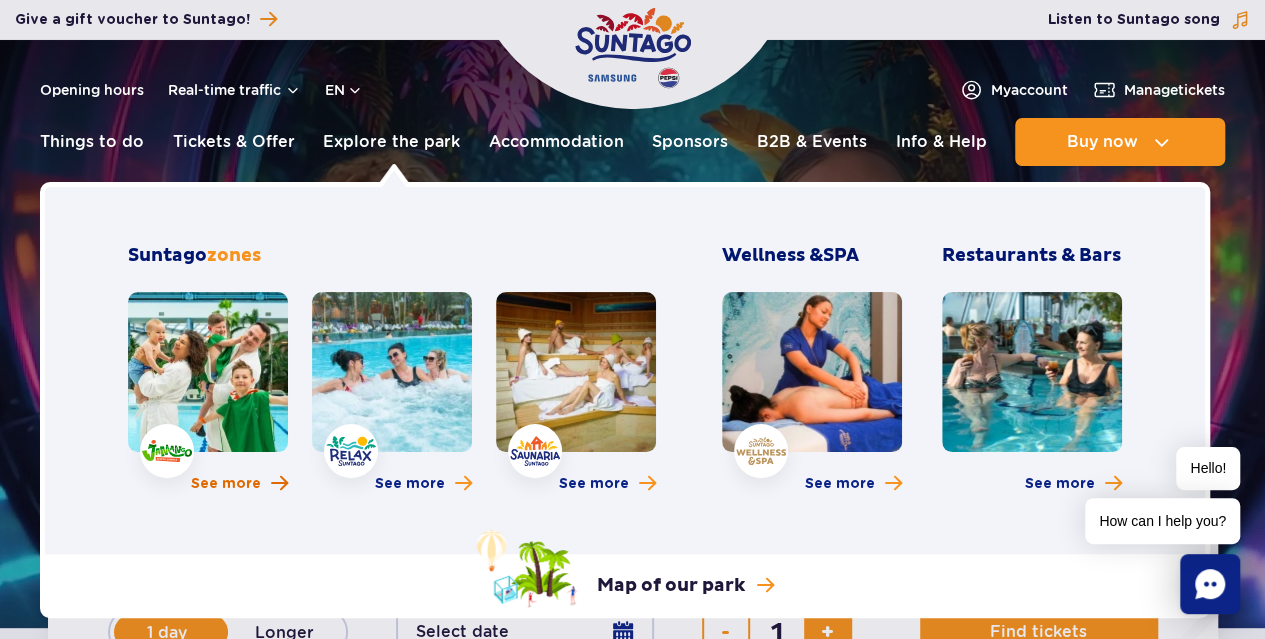 click on "See more" at bounding box center [226, 484] 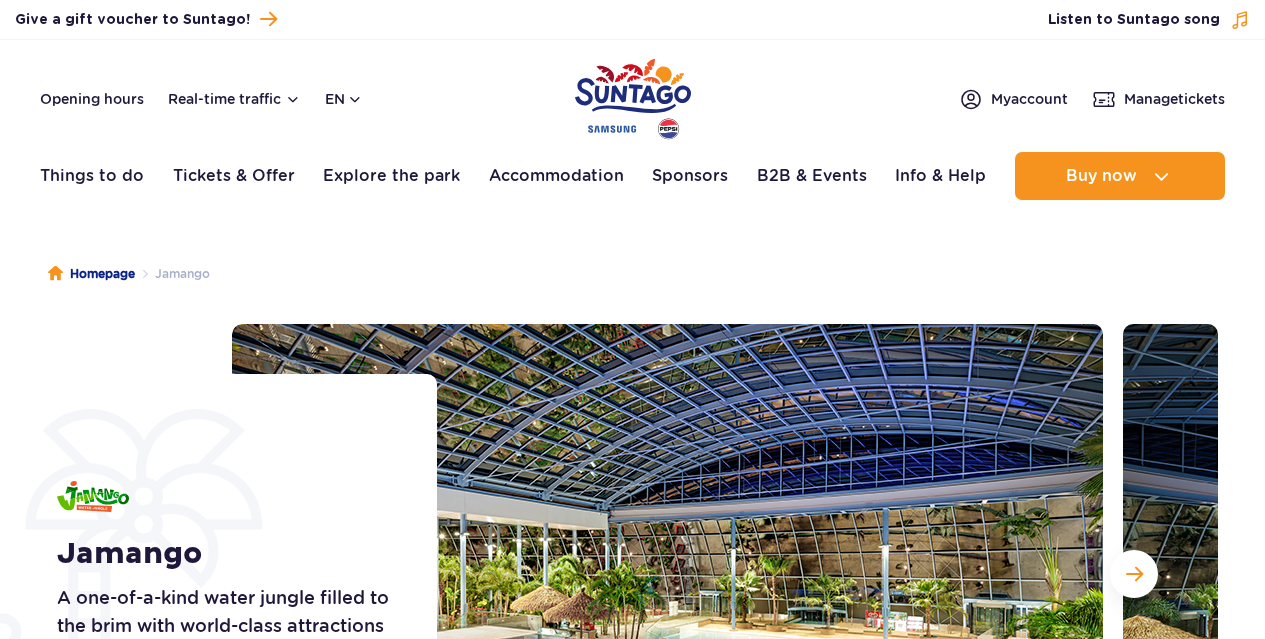 scroll, scrollTop: 0, scrollLeft: 0, axis: both 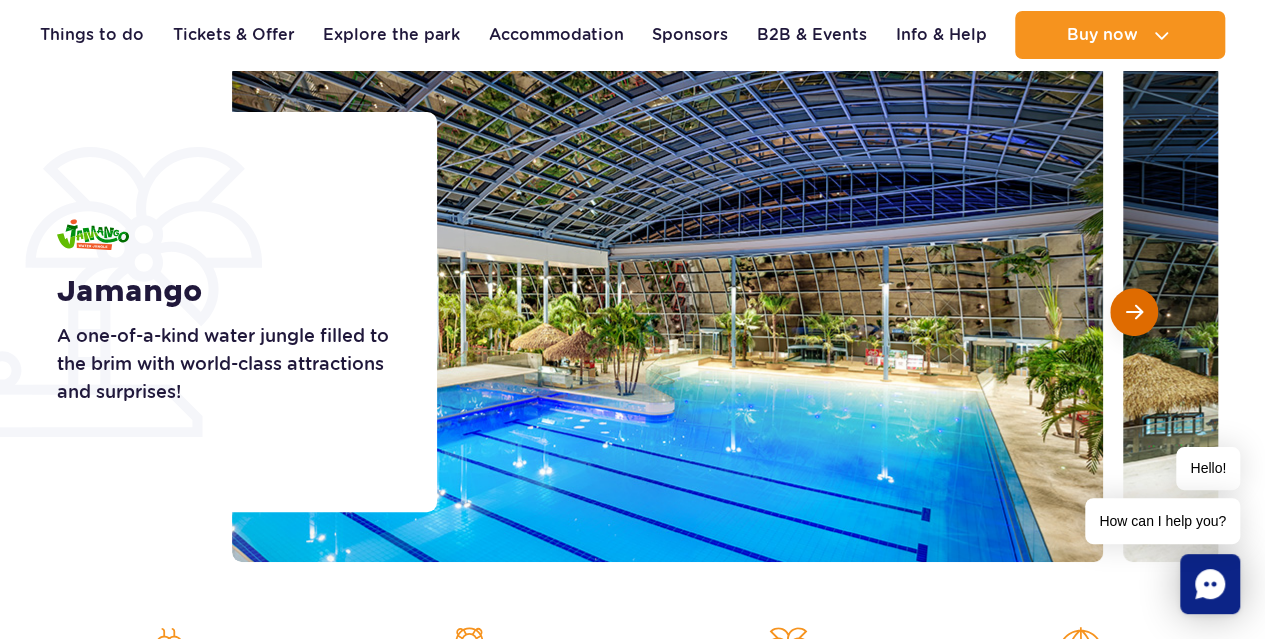 click at bounding box center (1134, 312) 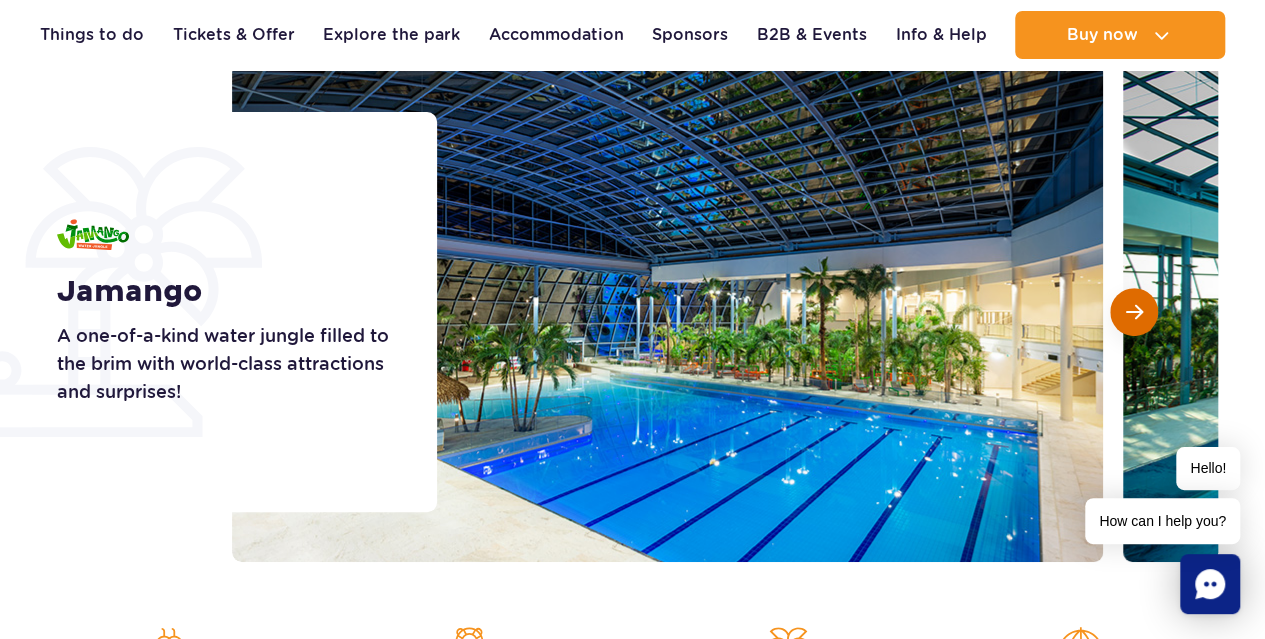 click at bounding box center (1134, 312) 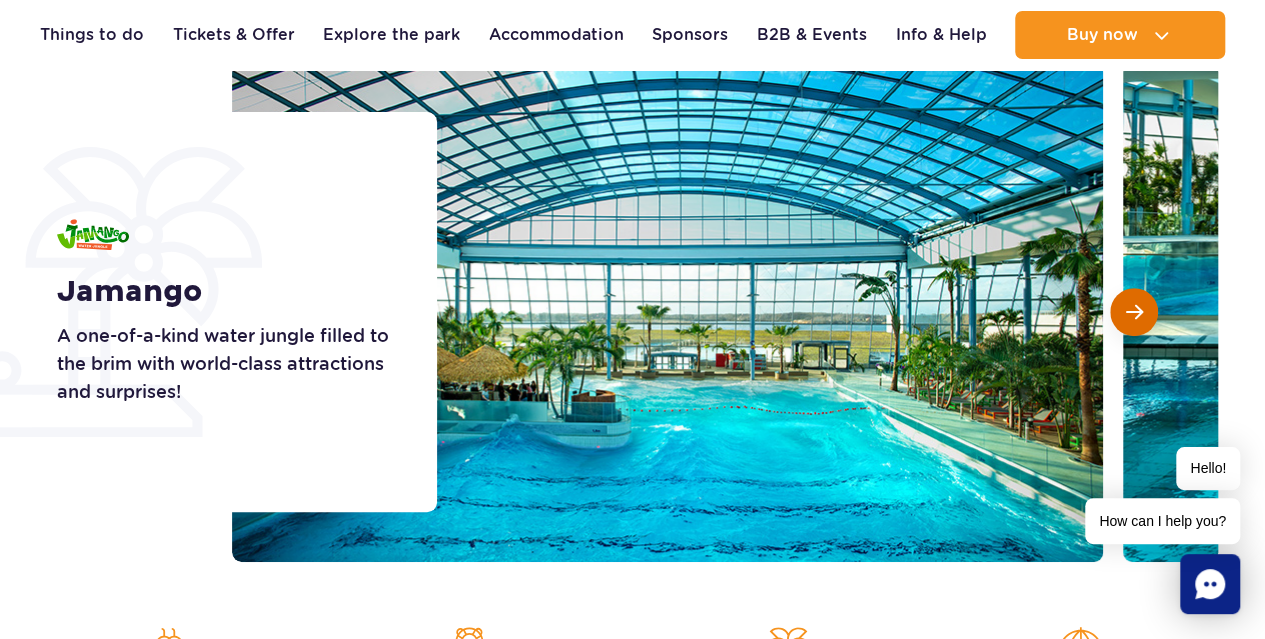 click at bounding box center [1134, 312] 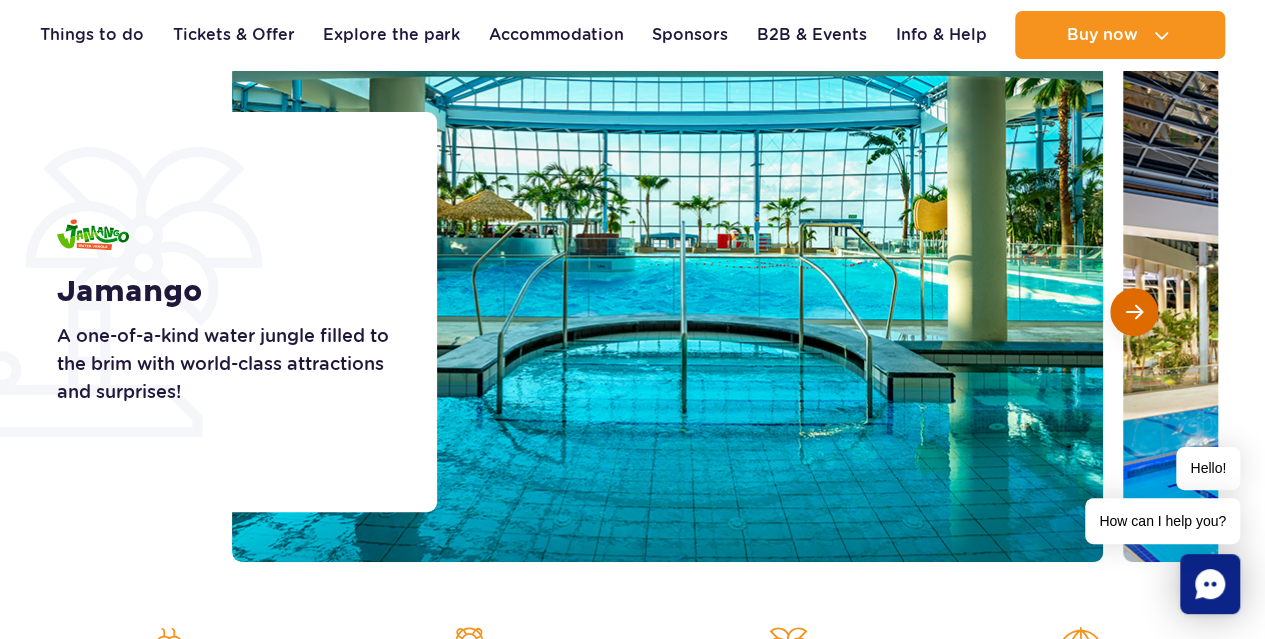 click at bounding box center (1134, 312) 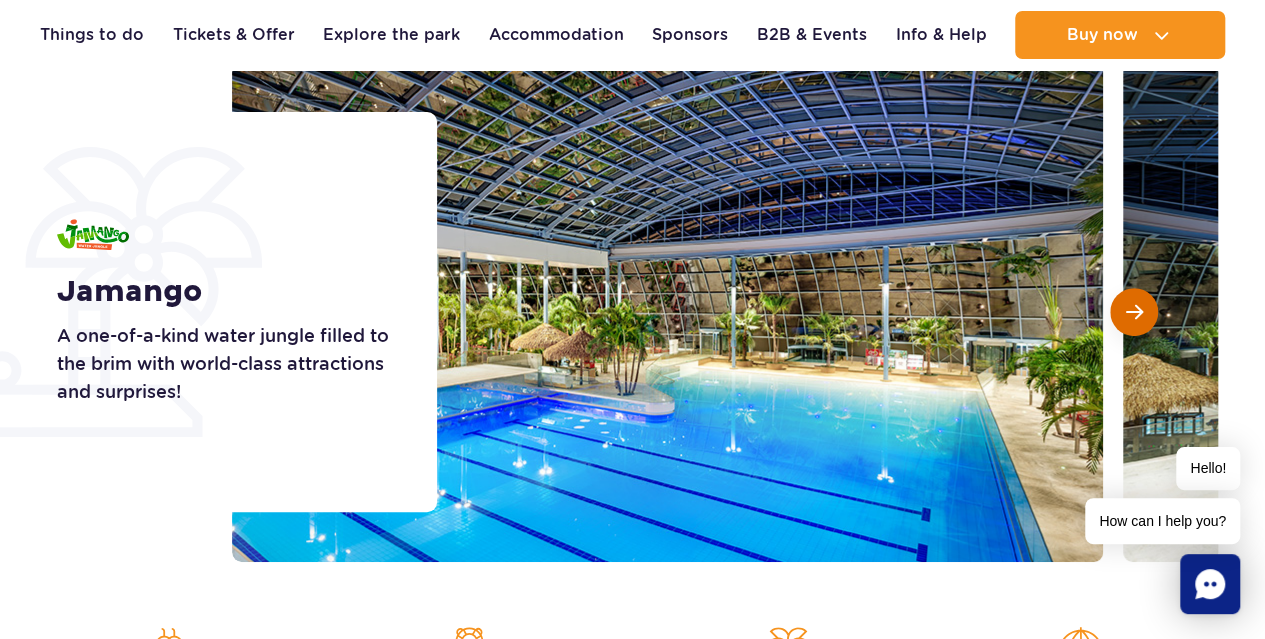 click at bounding box center (1134, 312) 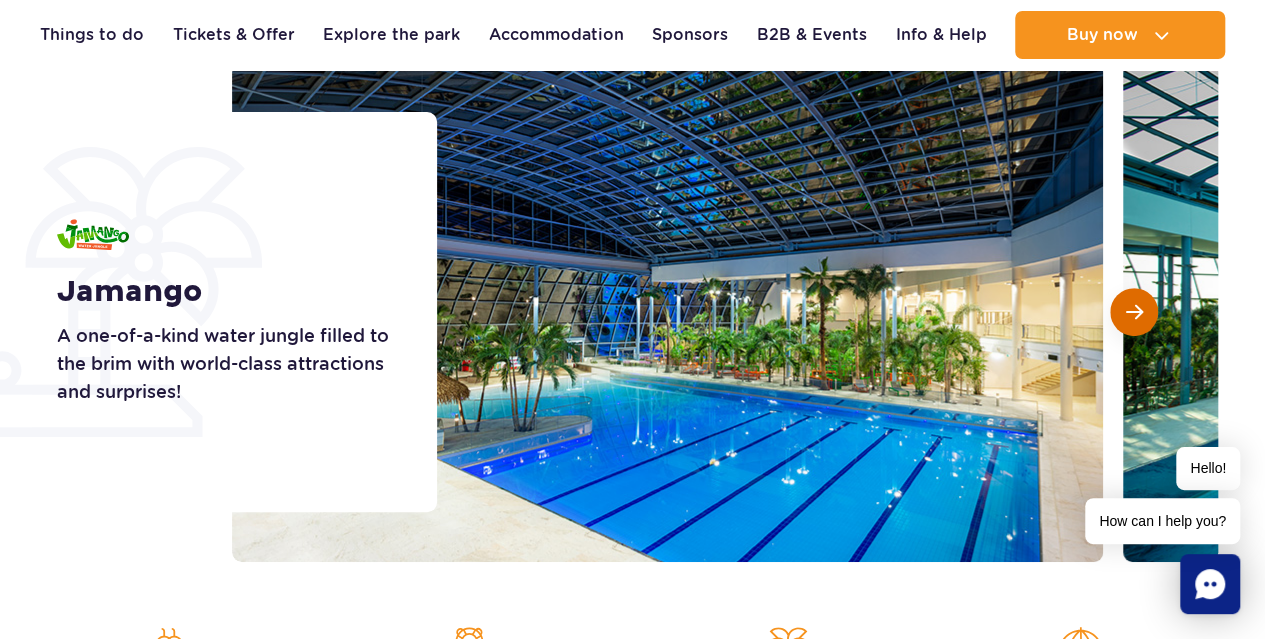 click at bounding box center [1134, 312] 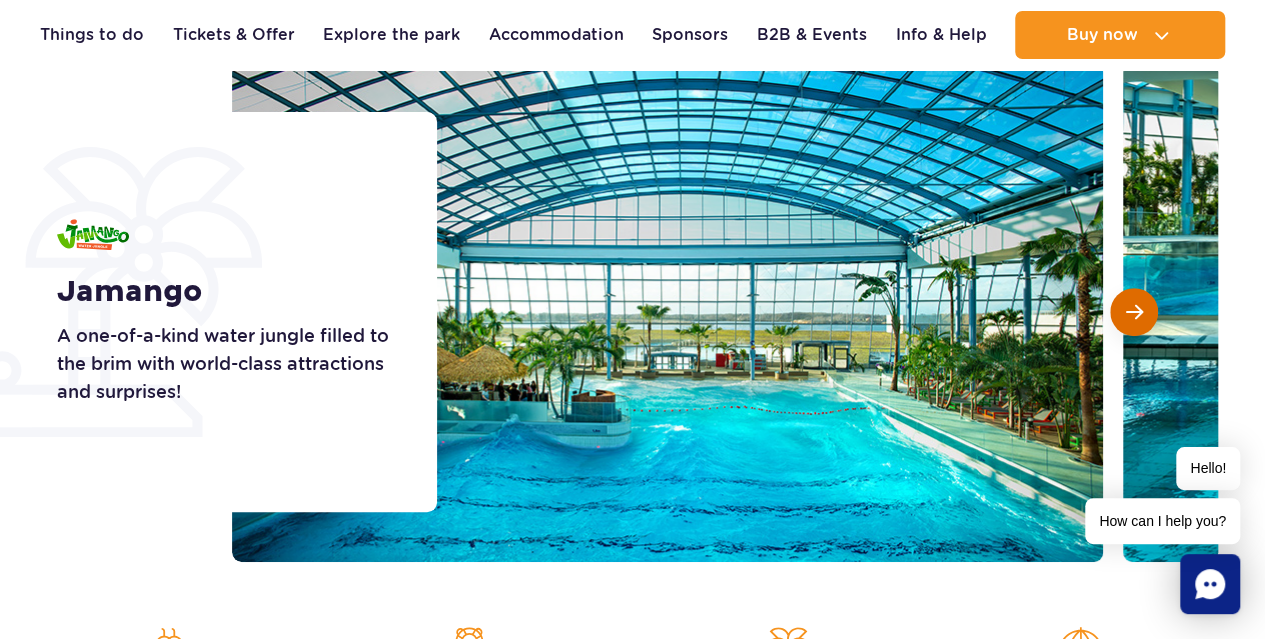 click at bounding box center (1134, 312) 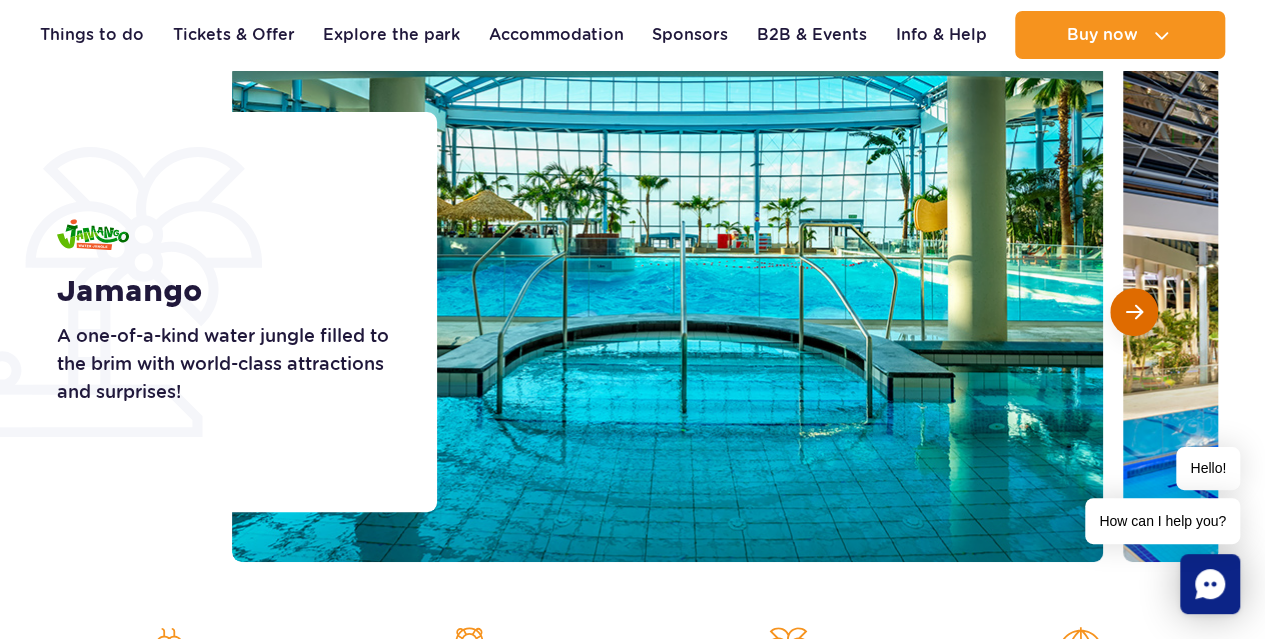 click at bounding box center (1134, 312) 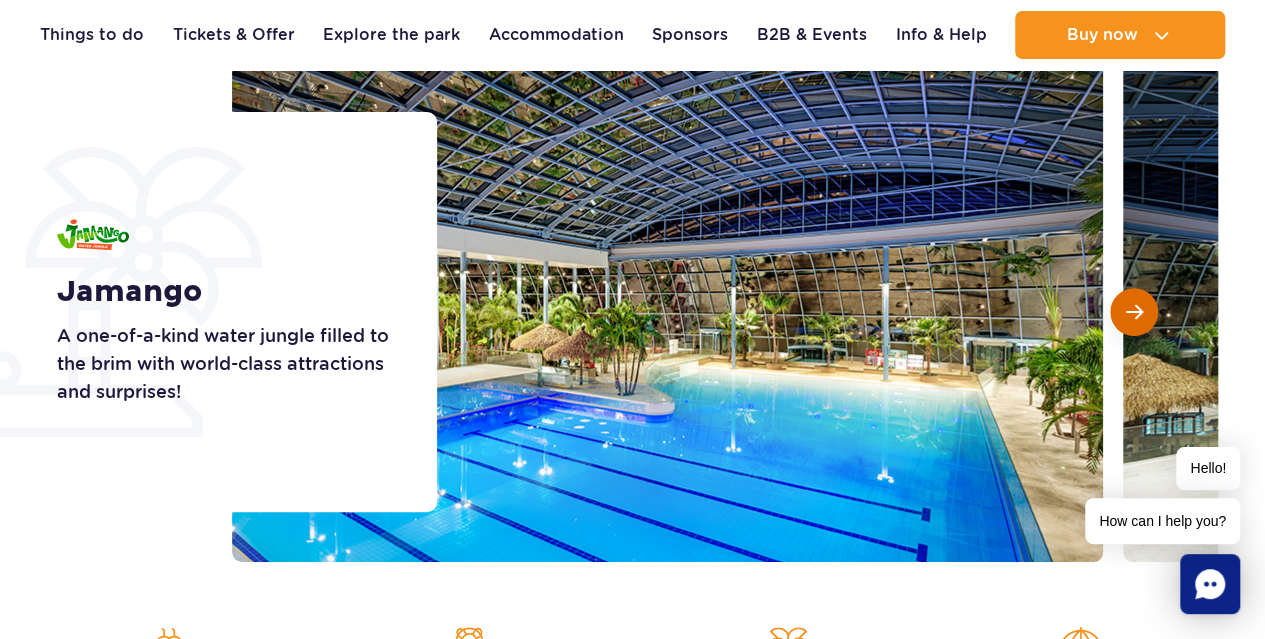 click at bounding box center (1134, 312) 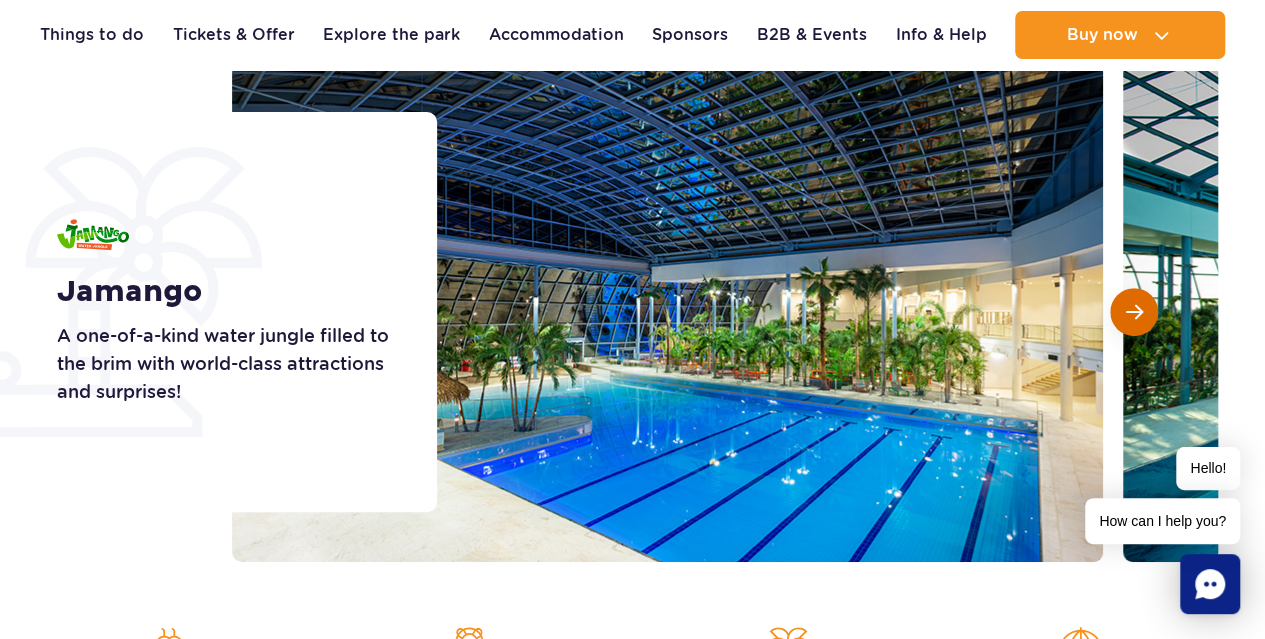 click at bounding box center (1134, 312) 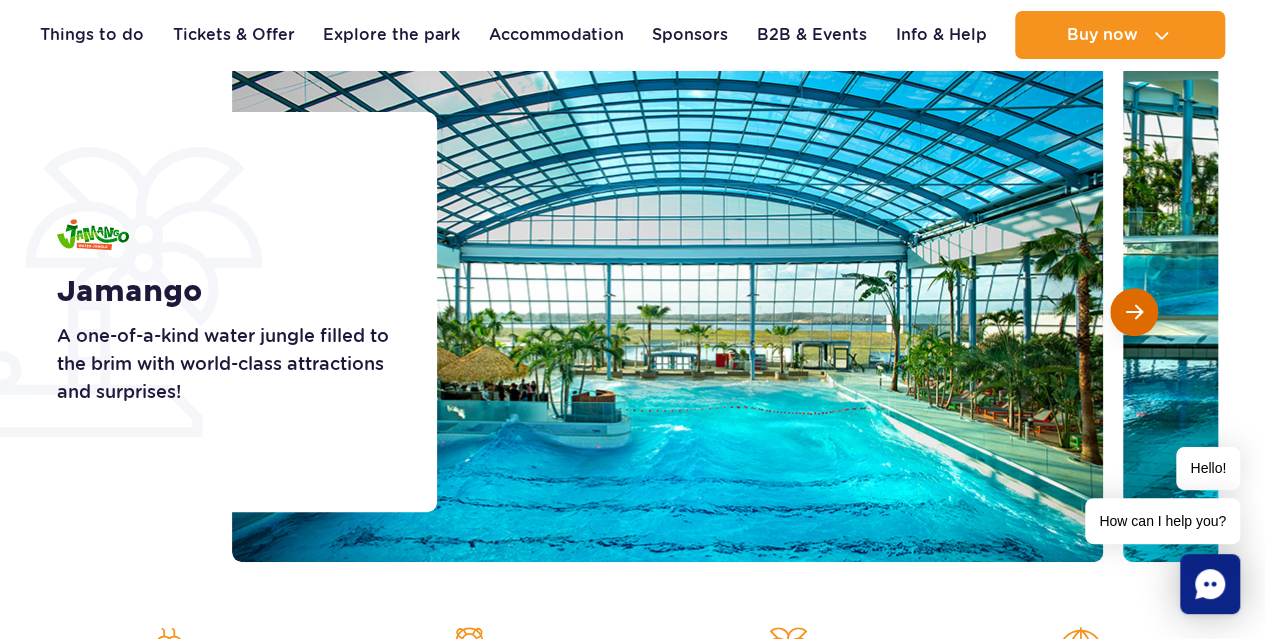 click at bounding box center (1134, 312) 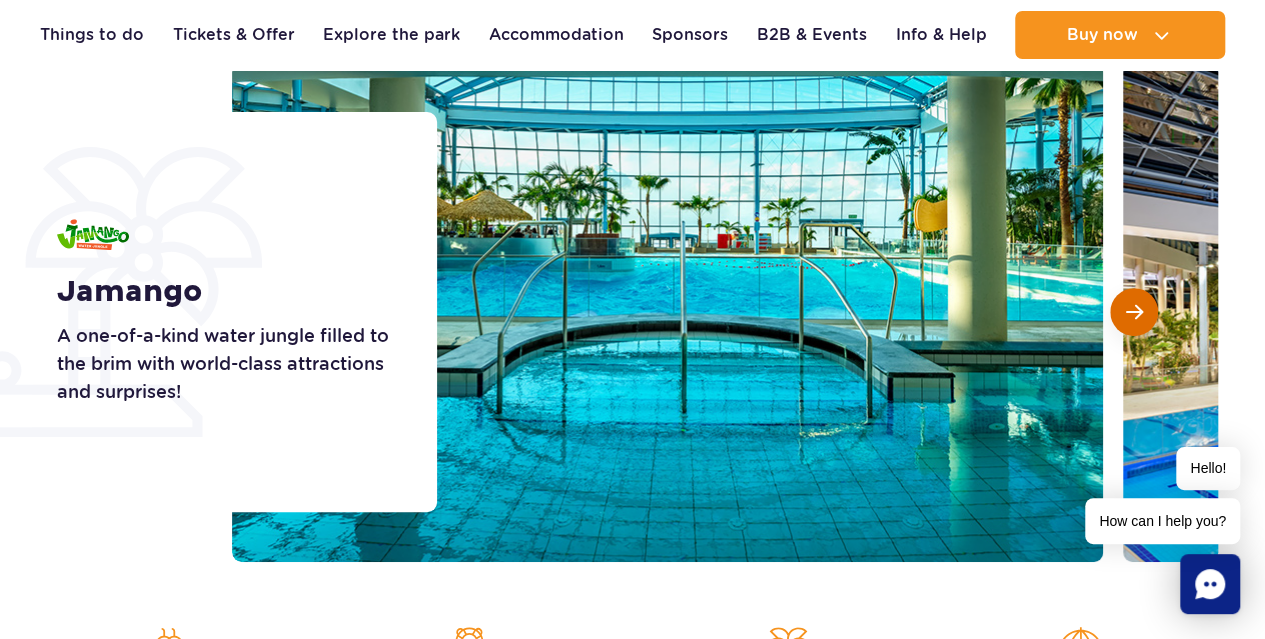 click at bounding box center (1134, 312) 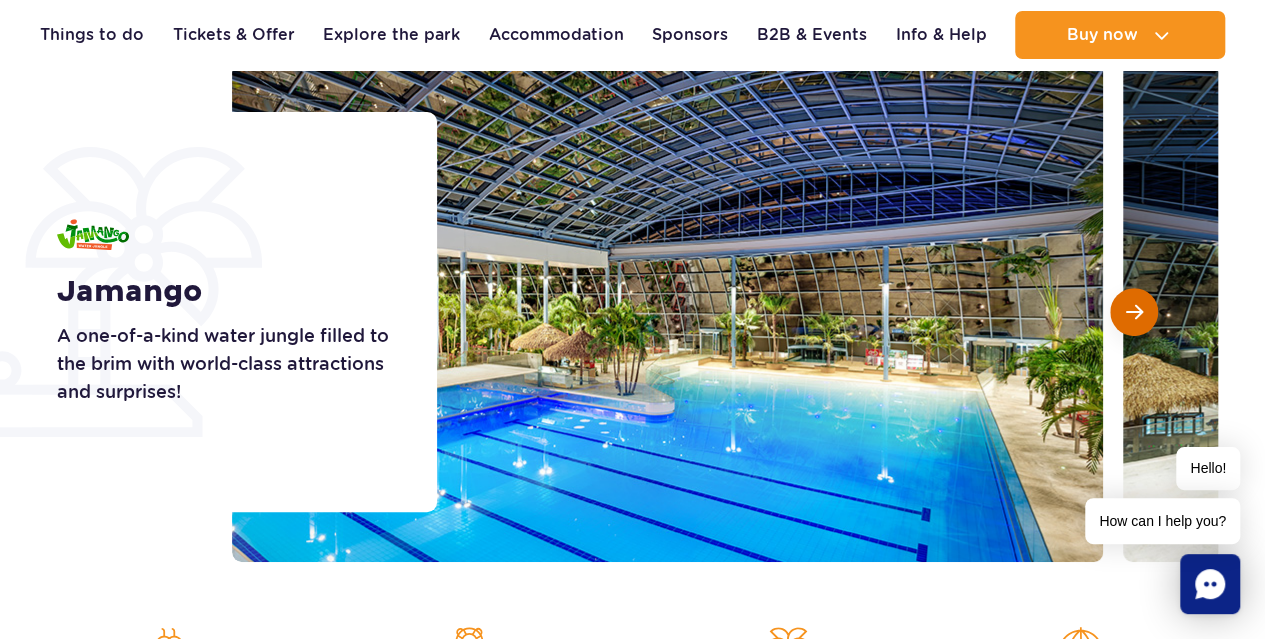 click at bounding box center (1134, 312) 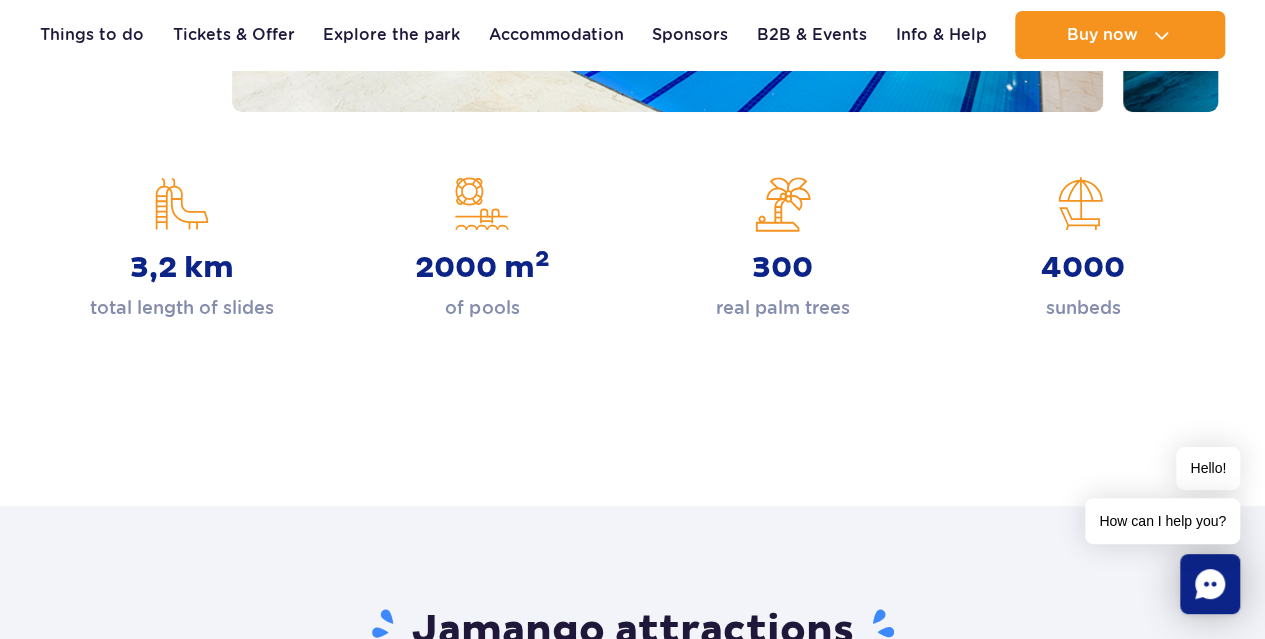 scroll, scrollTop: 748, scrollLeft: 0, axis: vertical 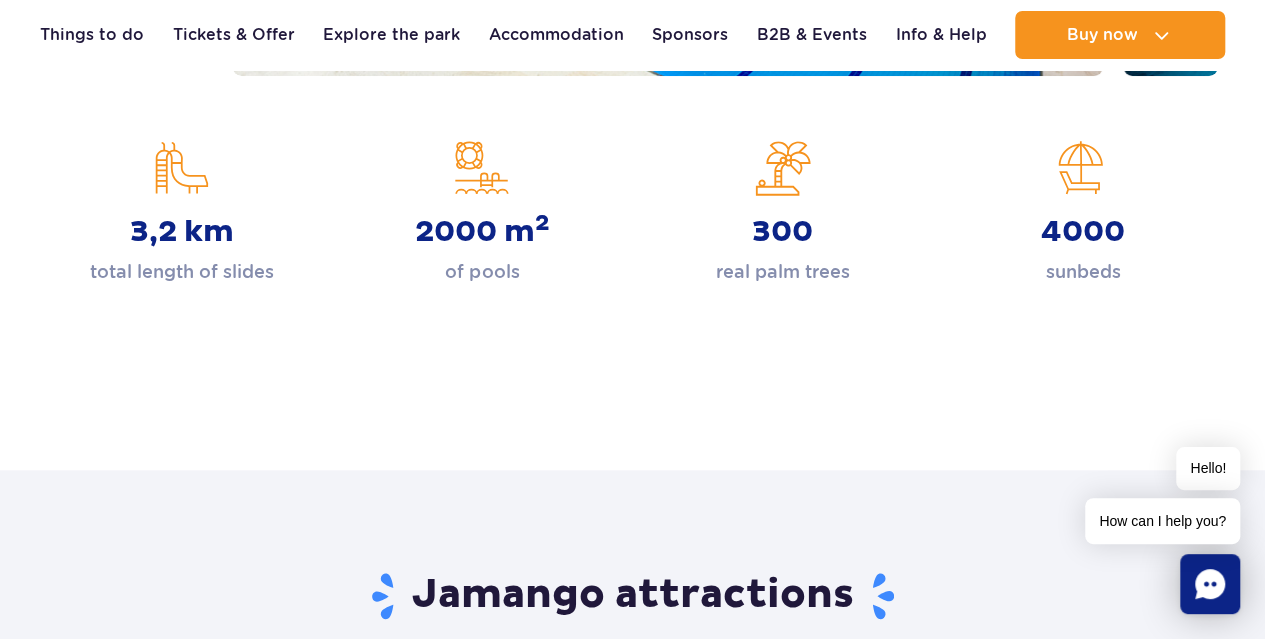 click on "3,2 km" at bounding box center [182, 232] 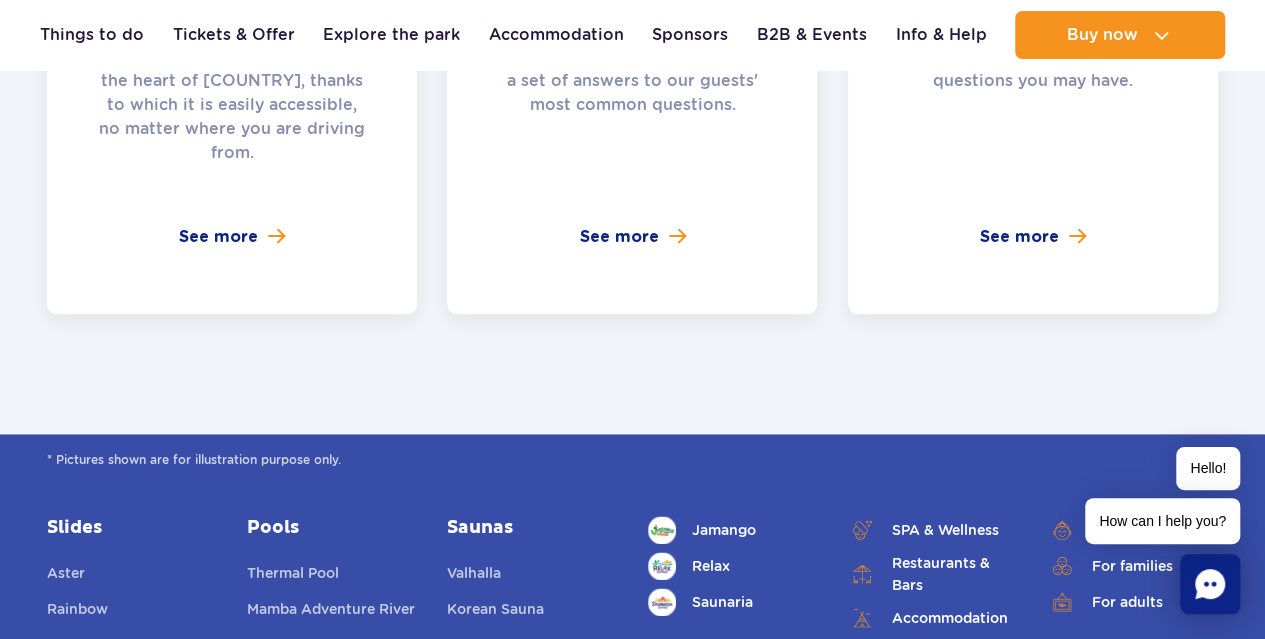 scroll, scrollTop: 4942, scrollLeft: 0, axis: vertical 